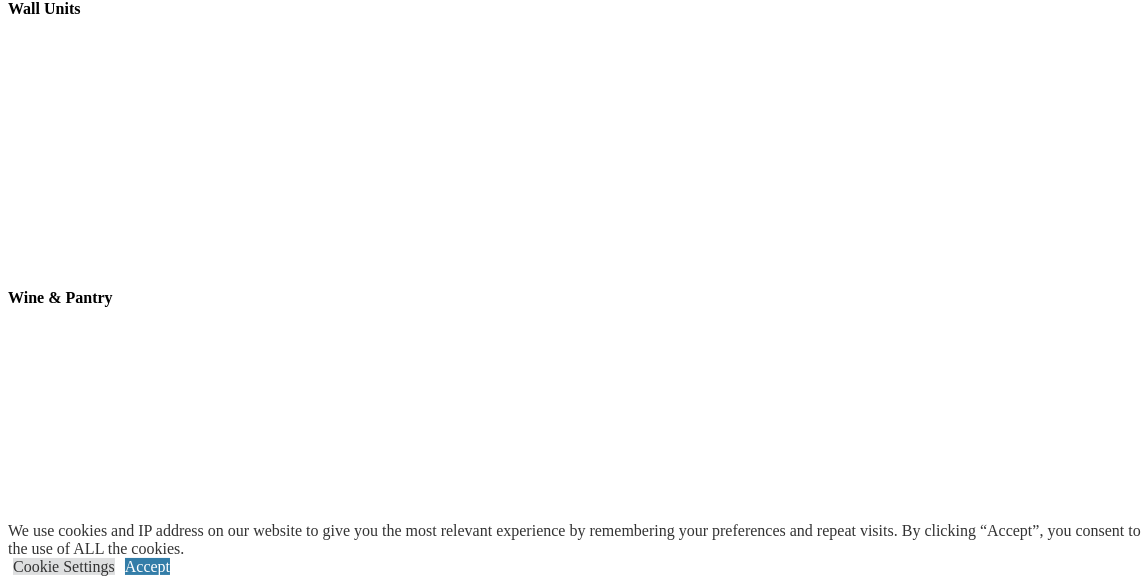 scroll, scrollTop: 0, scrollLeft: 0, axis: both 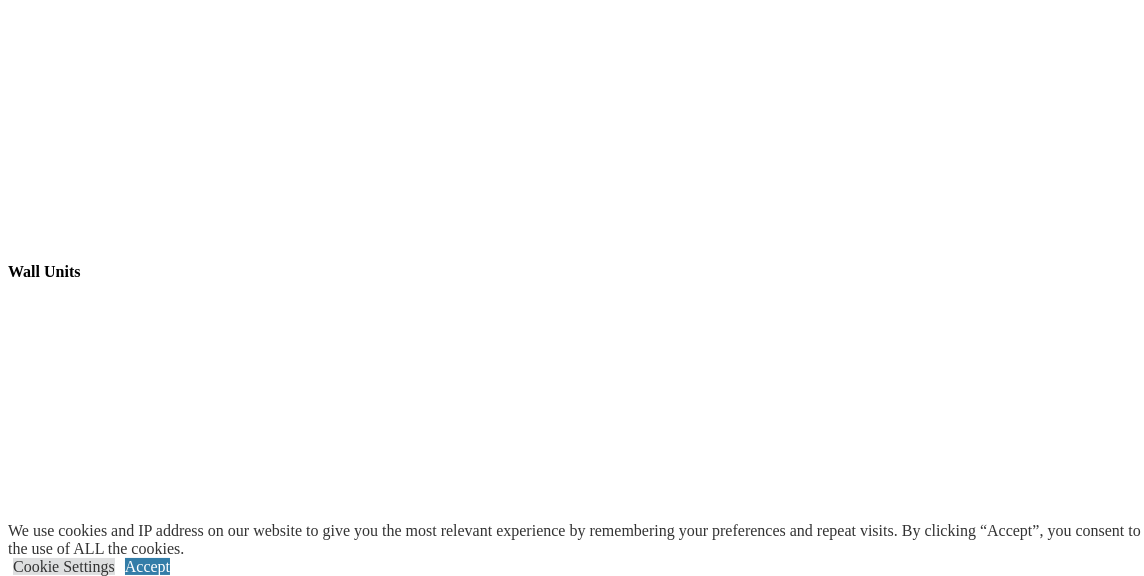 click on "Locations" at bounding box center [79, -6026] 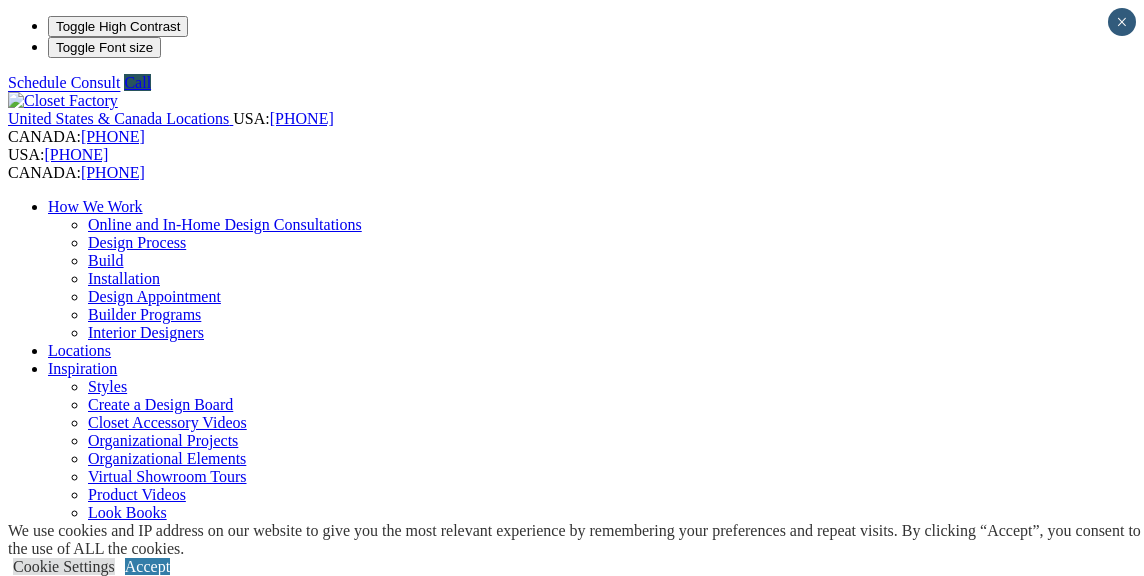 scroll, scrollTop: 0, scrollLeft: 0, axis: both 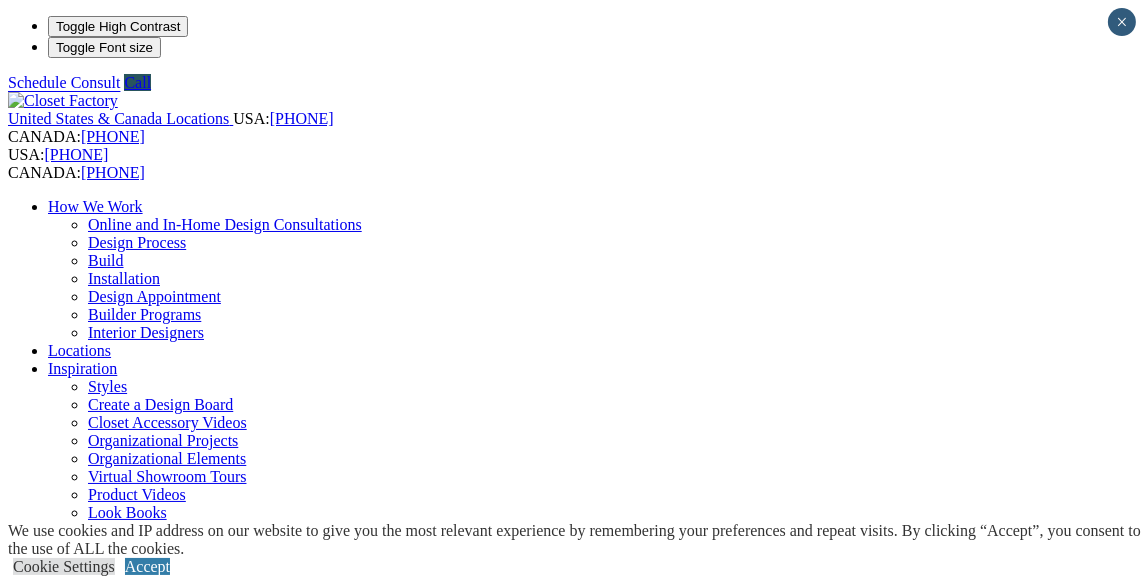 click at bounding box center [79, 1494] 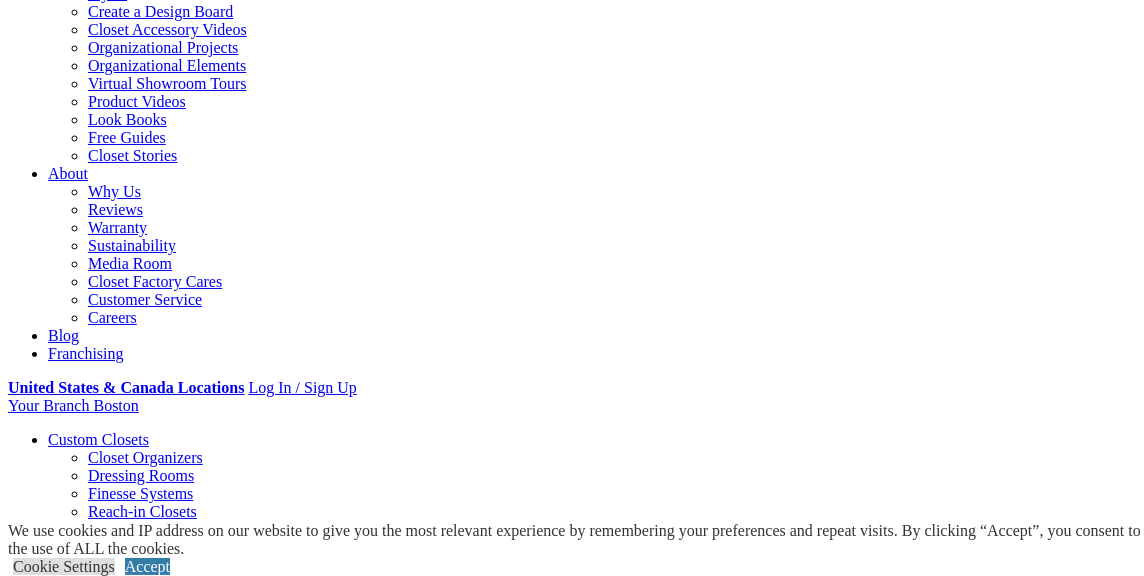 scroll, scrollTop: 200, scrollLeft: 0, axis: vertical 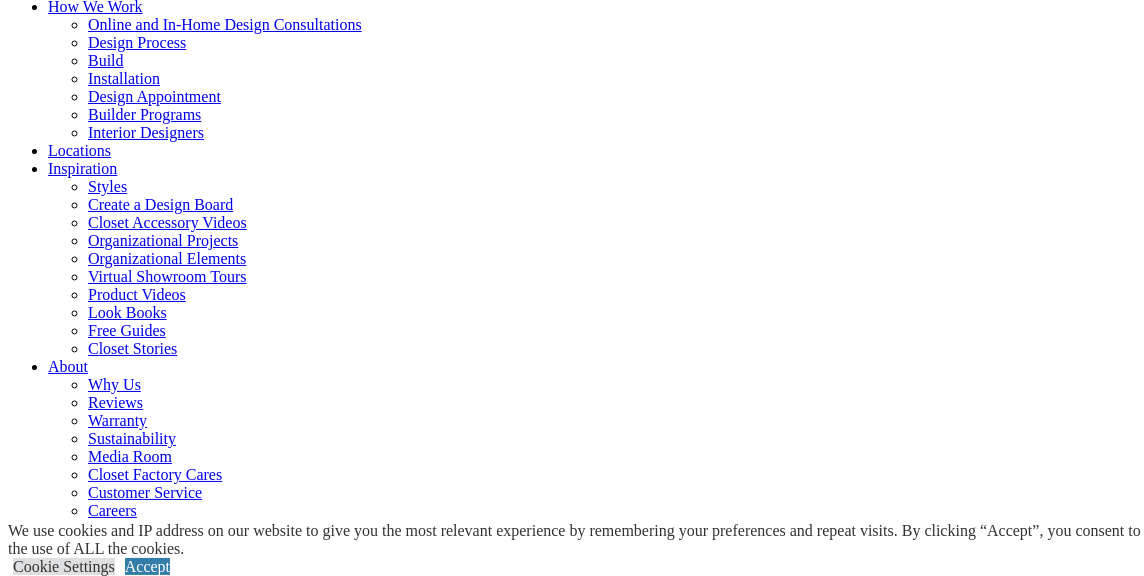 click on "[STATE]" at bounding box center [572, 1783] 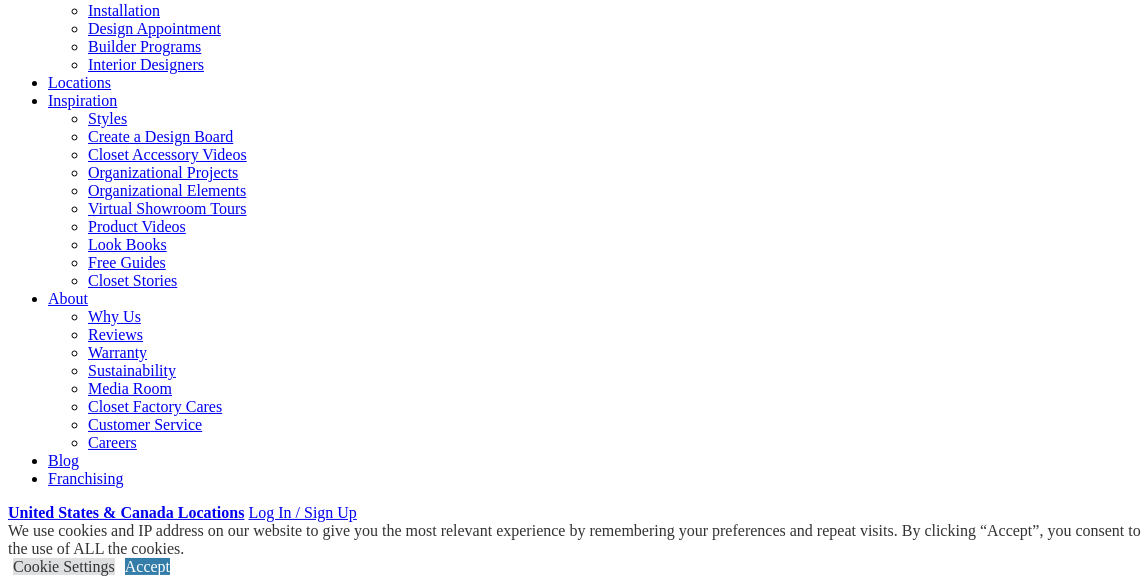 scroll, scrollTop: 300, scrollLeft: 0, axis: vertical 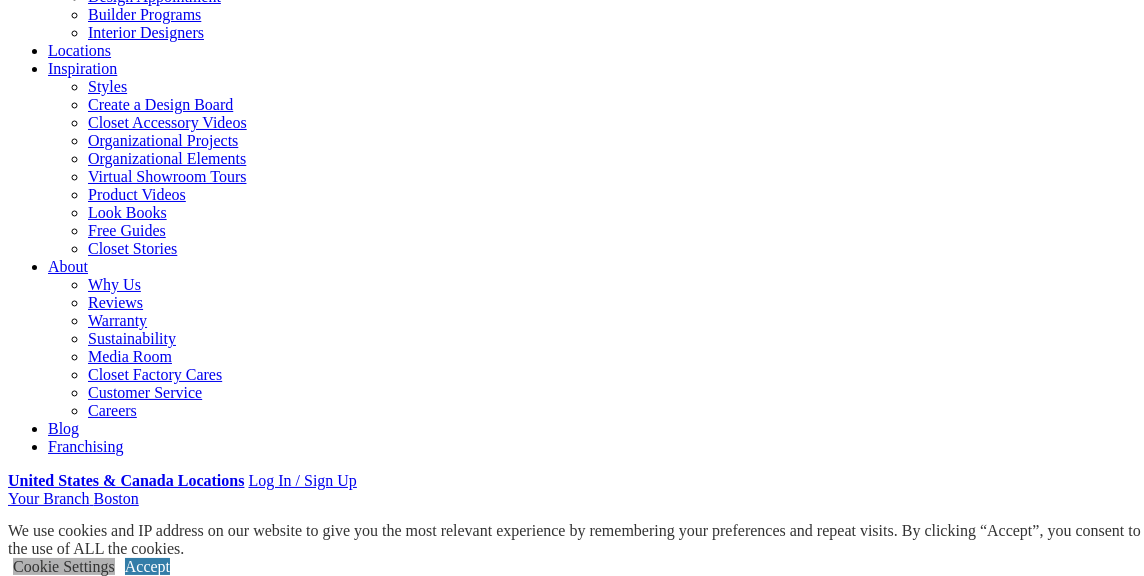 click on "Cookie Settings" at bounding box center (64, 566) 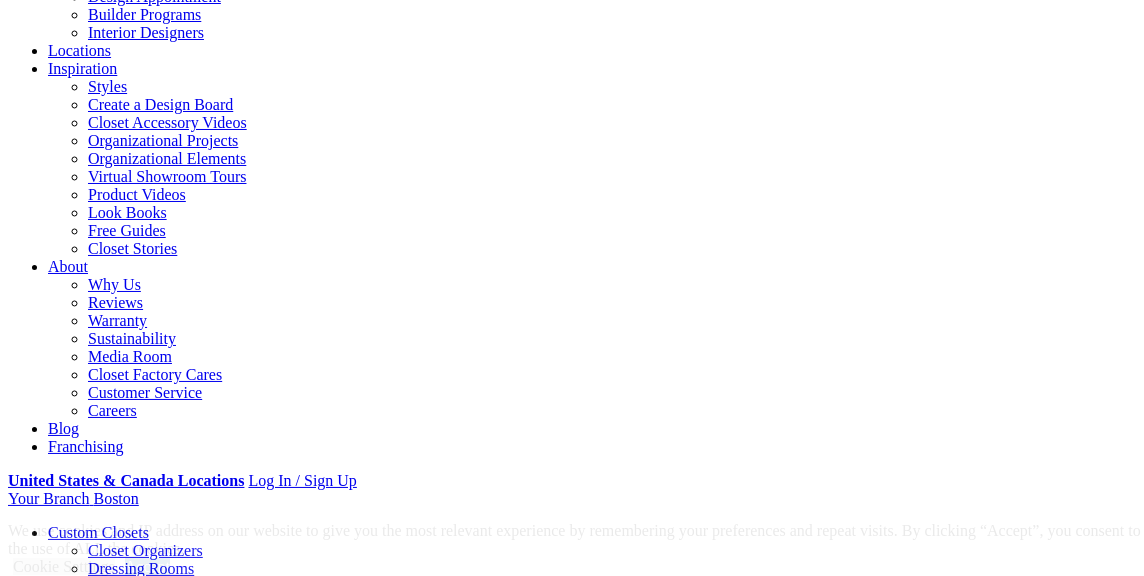 click on "Functional" at bounding box center [66, 14729] 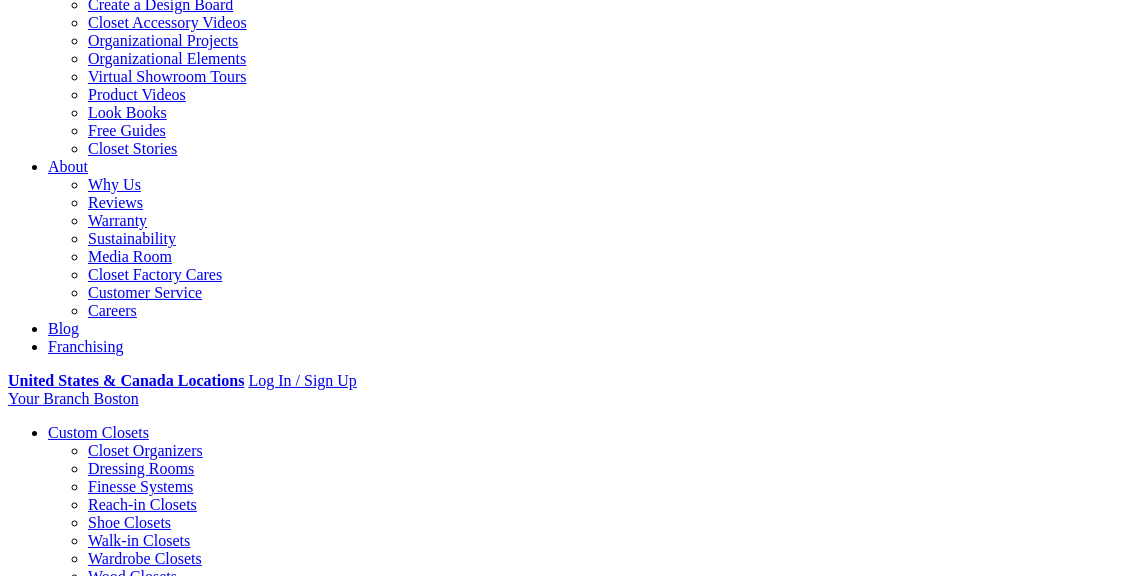 scroll, scrollTop: 100, scrollLeft: 0, axis: vertical 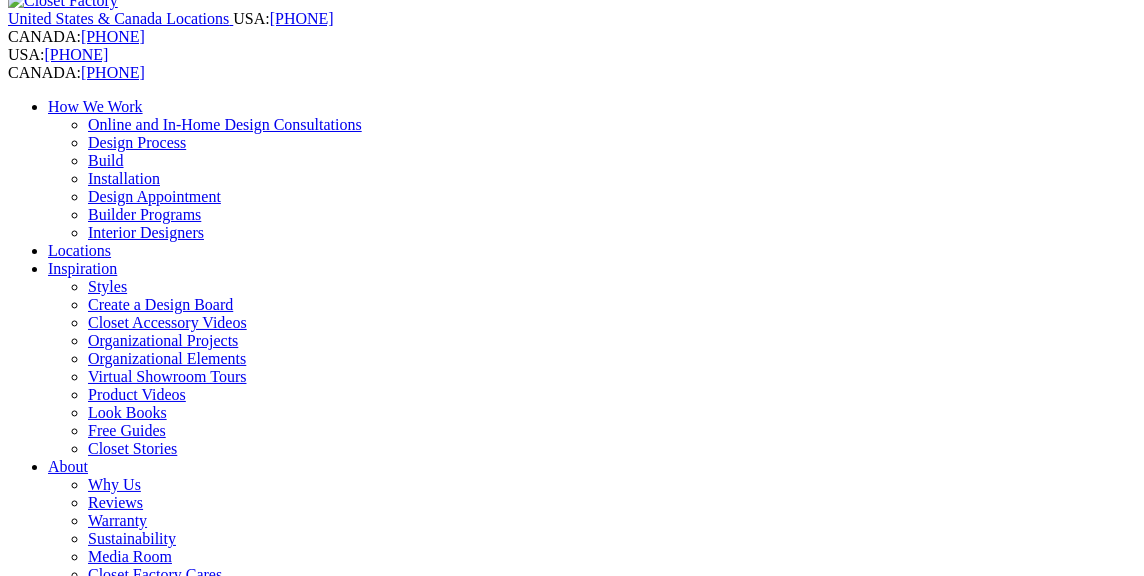 click on "*****" at bounding box center [79, 1840] 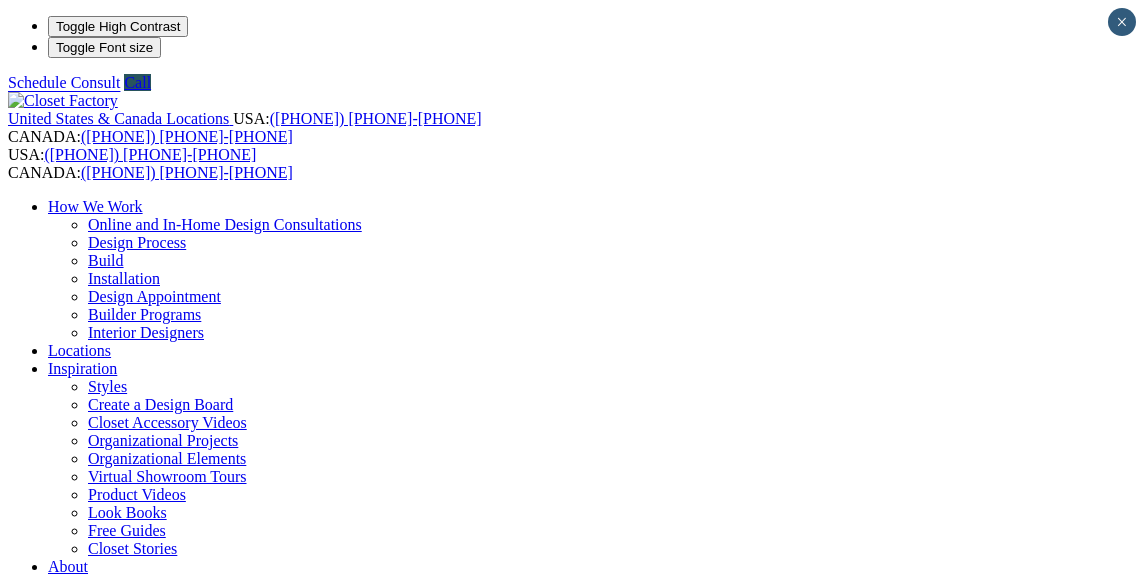 scroll, scrollTop: 0, scrollLeft: 0, axis: both 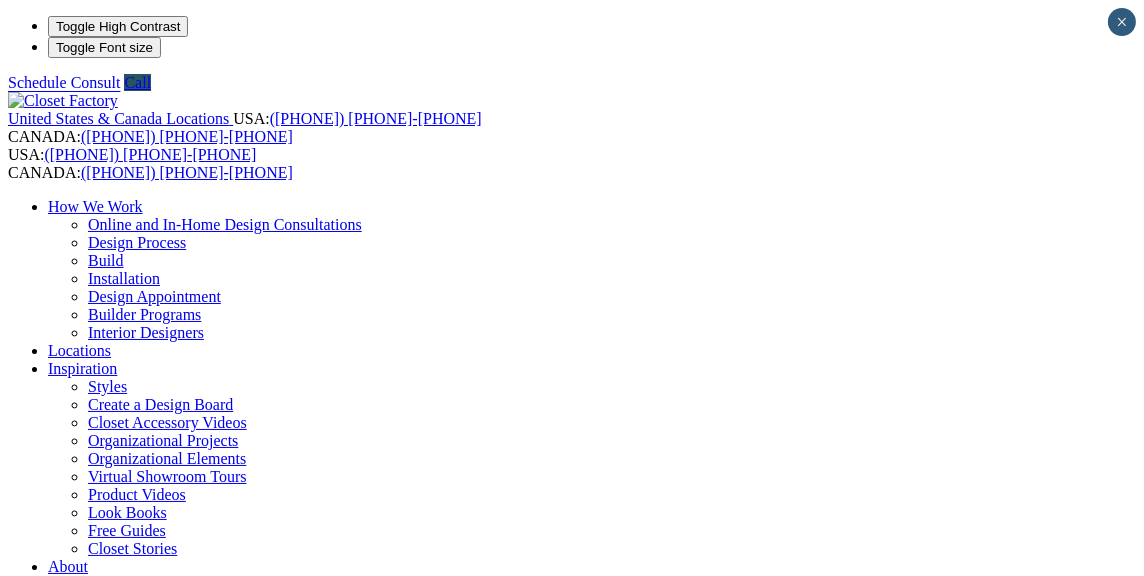 click on "First Name" at bounding box center [95, 1433] 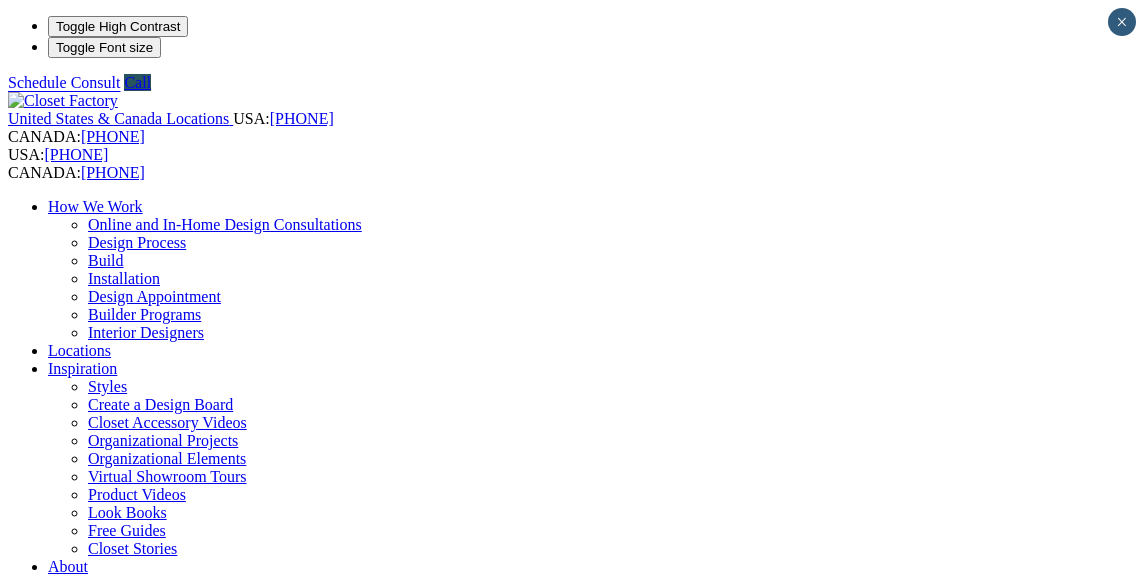 scroll, scrollTop: 0, scrollLeft: 0, axis: both 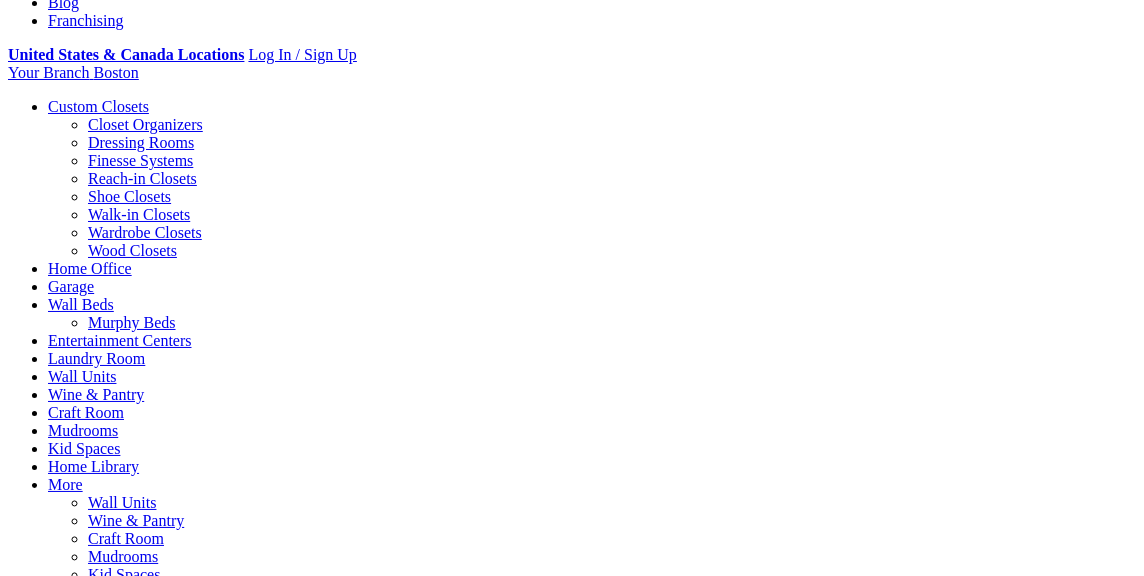 click on "Organizational Projects" at bounding box center (163, -286) 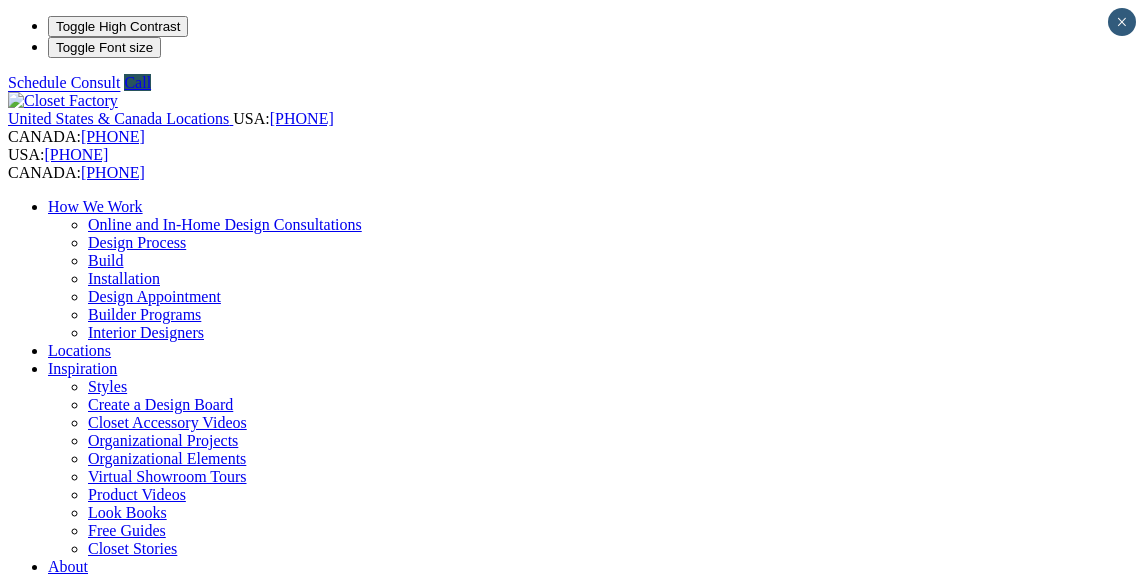 scroll, scrollTop: 0, scrollLeft: 0, axis: both 